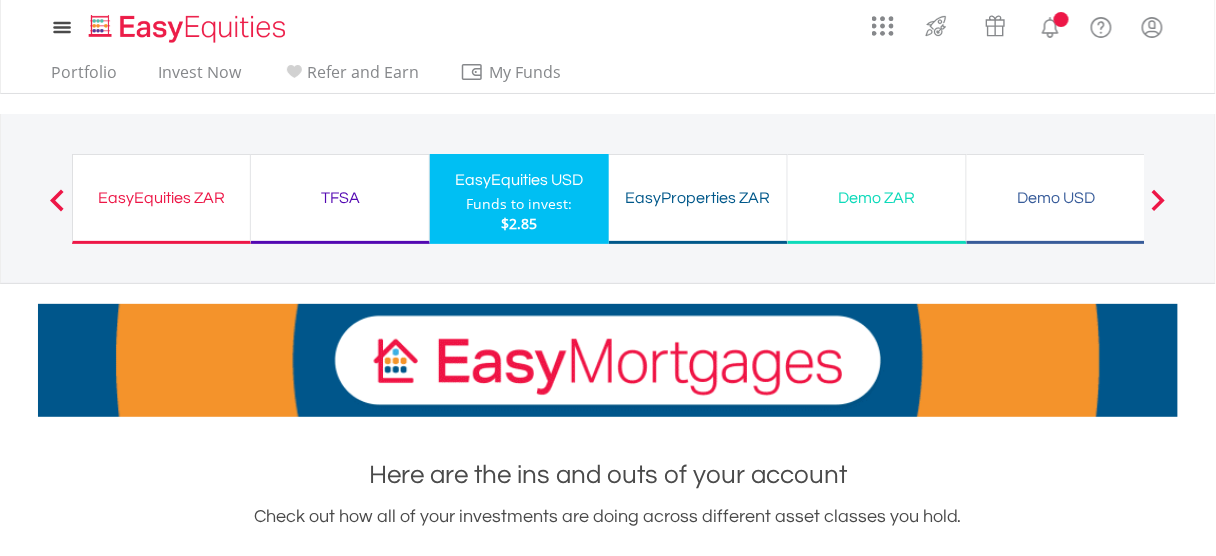 scroll, scrollTop: 160, scrollLeft: 0, axis: vertical 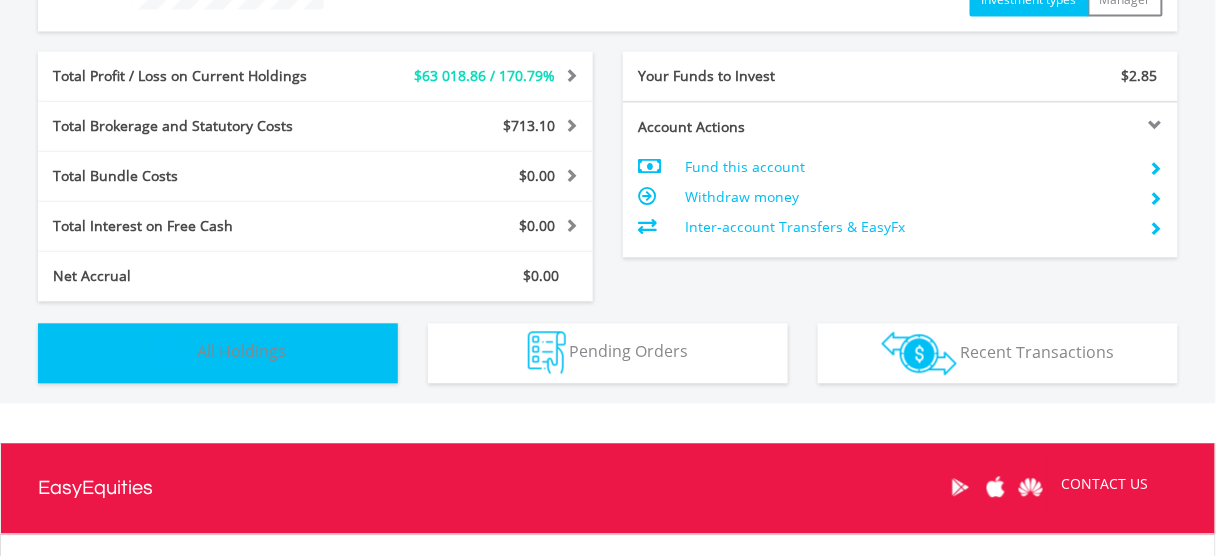 click on "All Holdings" at bounding box center (241, 351) 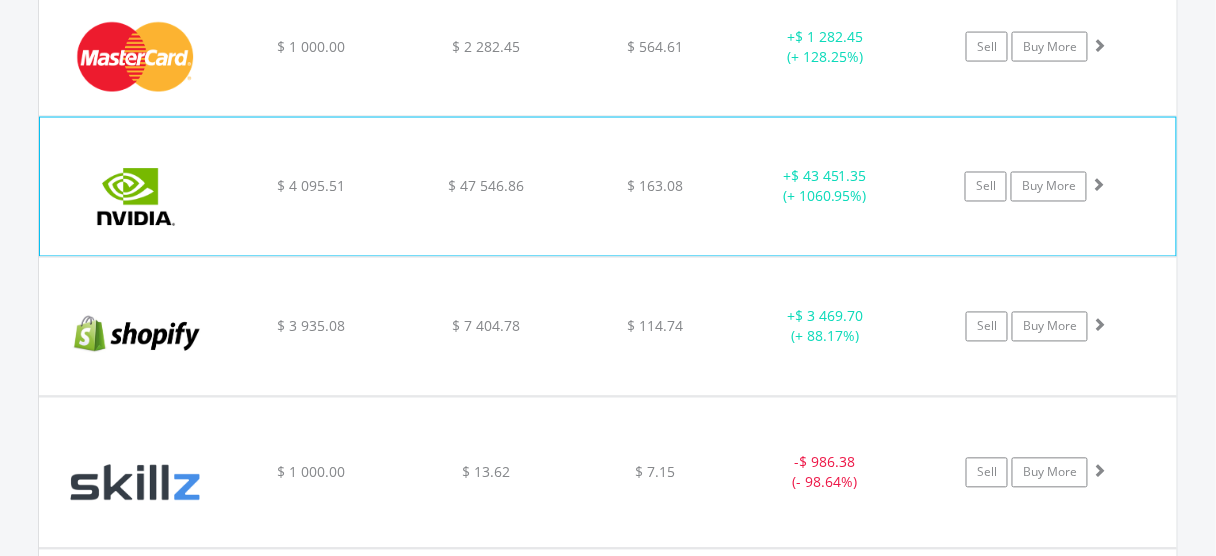 scroll, scrollTop: 2681, scrollLeft: 0, axis: vertical 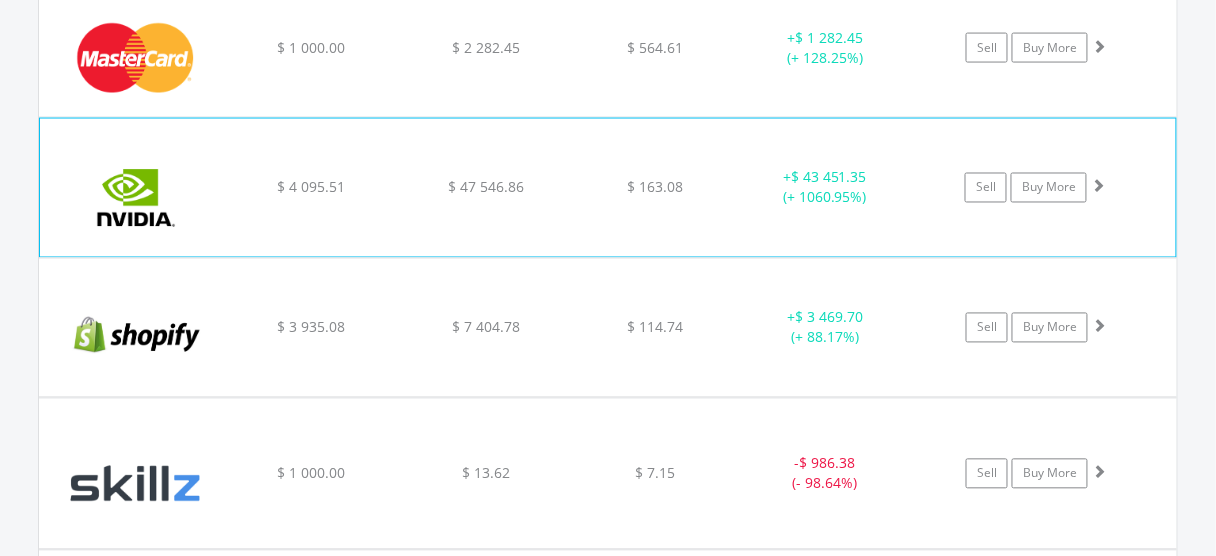 click on "+  $ 43 451.35 (+ 1060.95%)" at bounding box center (825, -970) 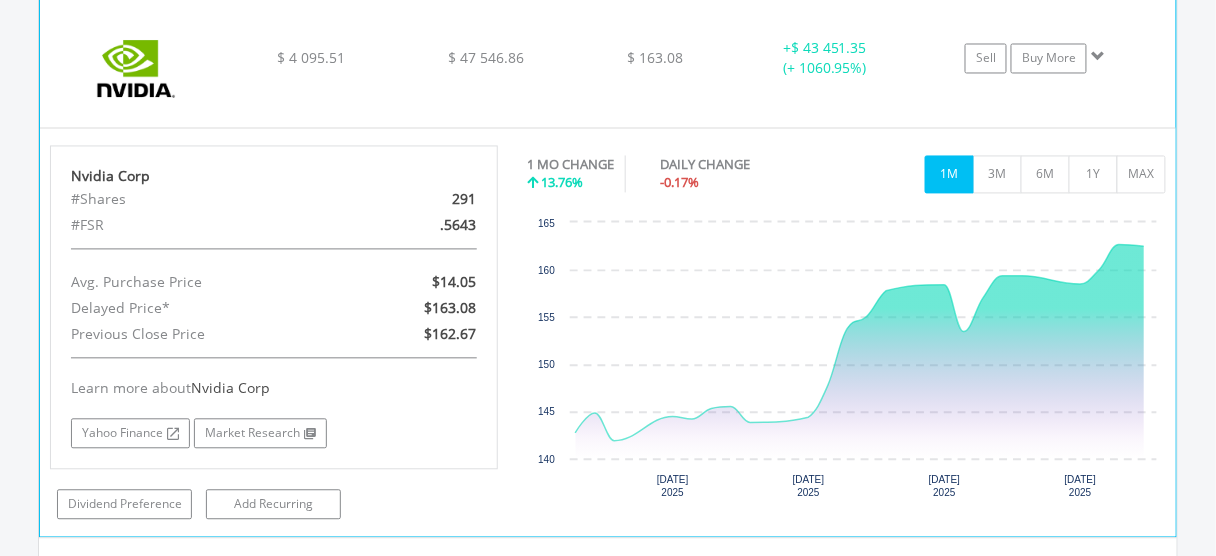 scroll, scrollTop: 2921, scrollLeft: 0, axis: vertical 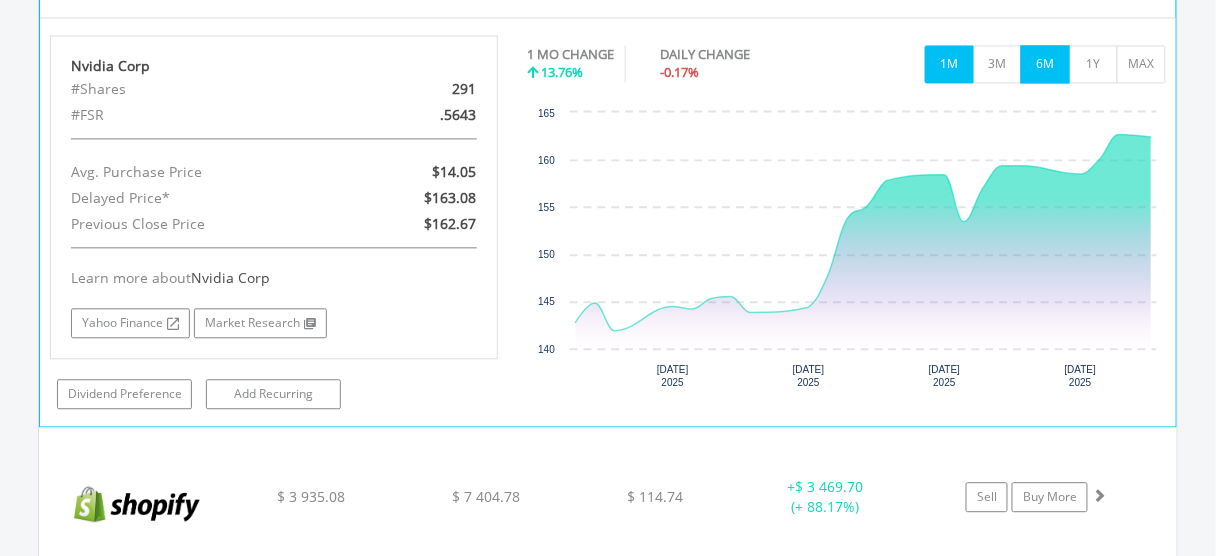 click on "6M" at bounding box center [1045, 64] 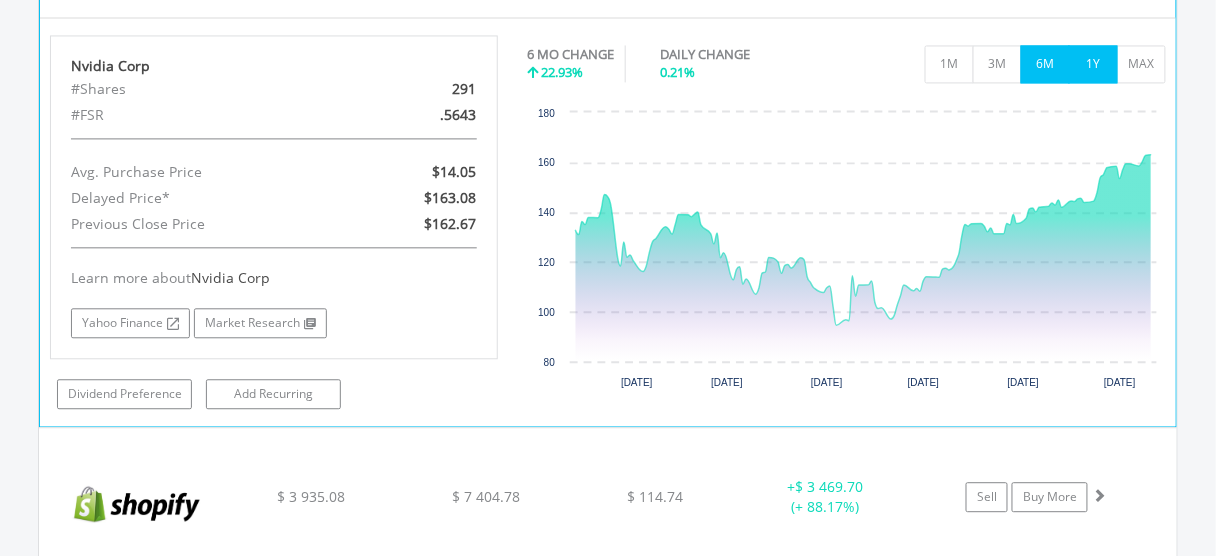 click on "1Y" at bounding box center [1093, 64] 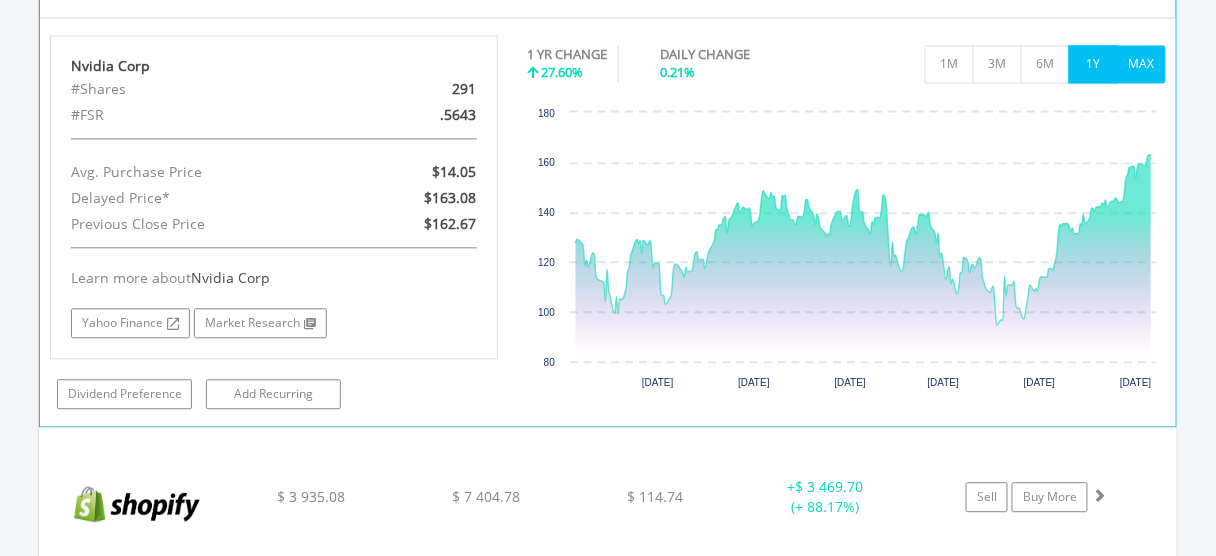 click on "MAX" at bounding box center [1141, 64] 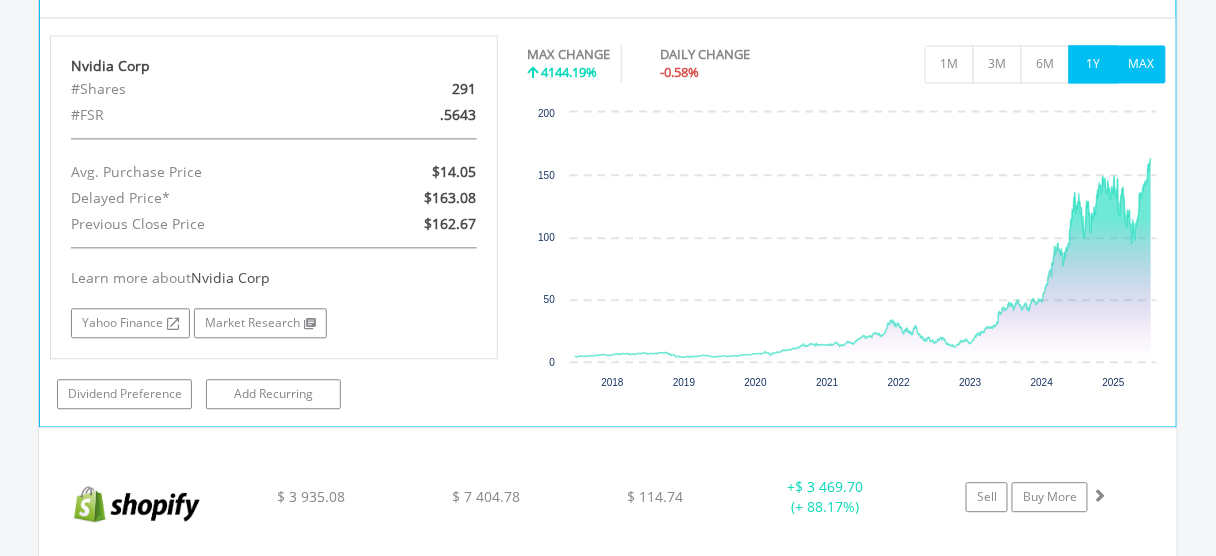 drag, startPoint x: 1089, startPoint y: 55, endPoint x: 1079, endPoint y: 52, distance: 10.440307 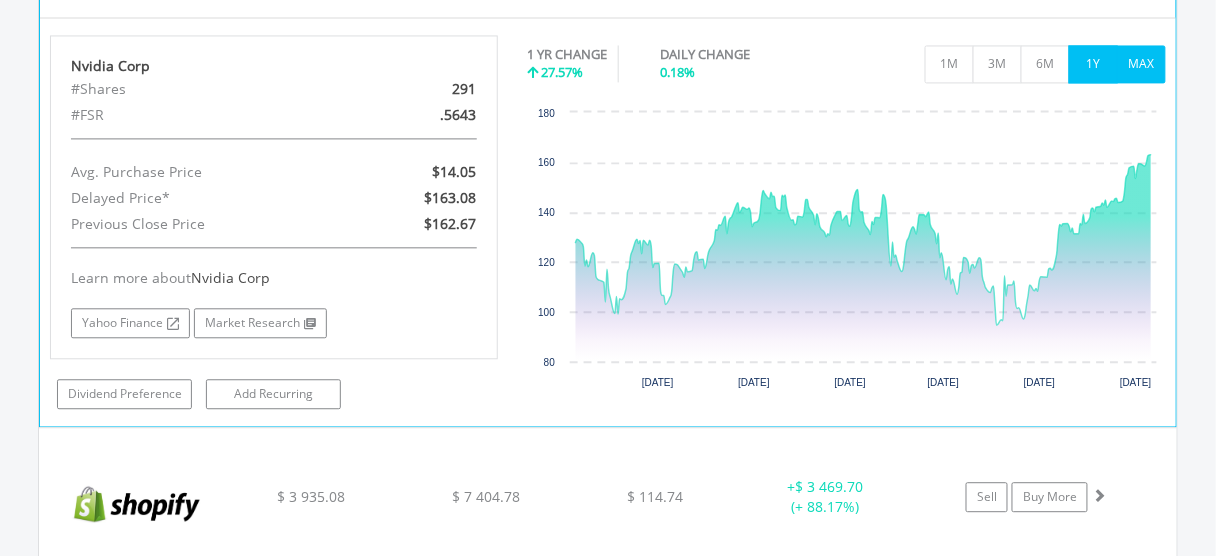 click on "MAX" at bounding box center [1141, 64] 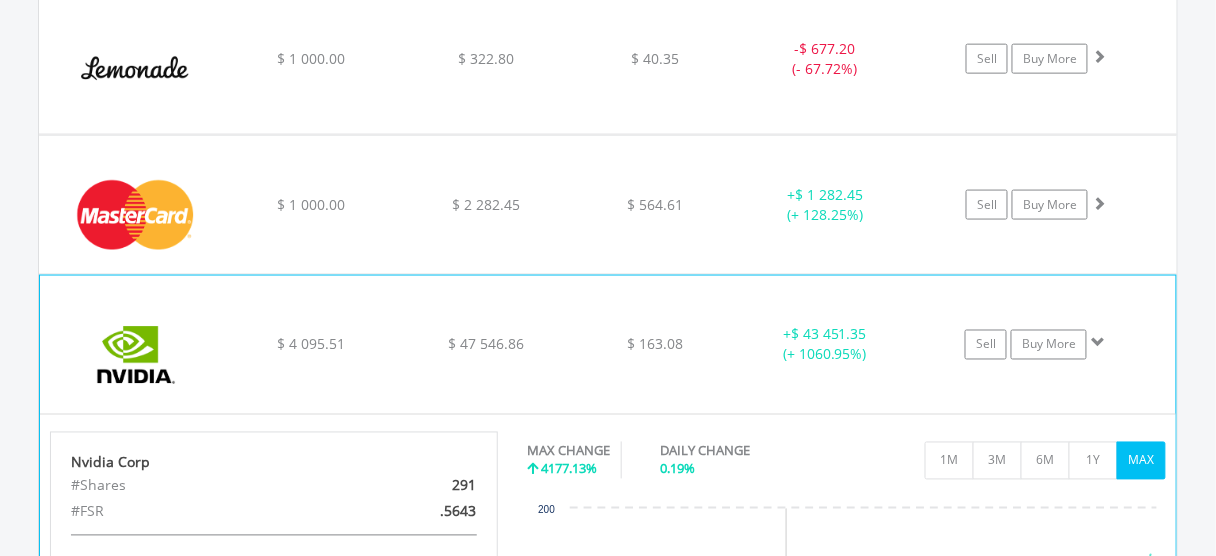 scroll, scrollTop: 2521, scrollLeft: 0, axis: vertical 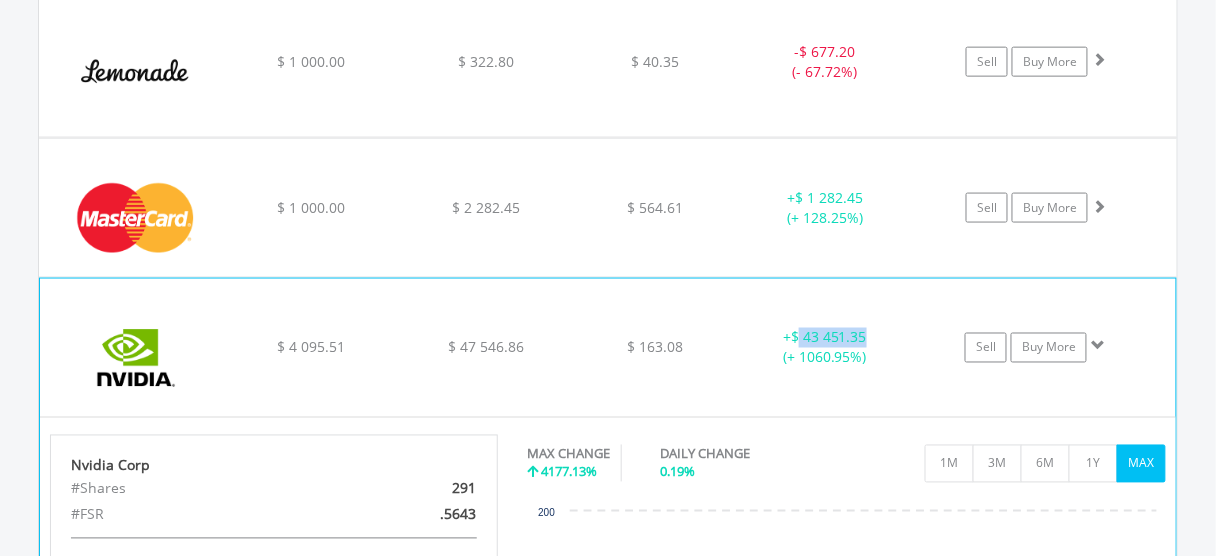 drag, startPoint x: 869, startPoint y: 330, endPoint x: 800, endPoint y: 323, distance: 69.354164 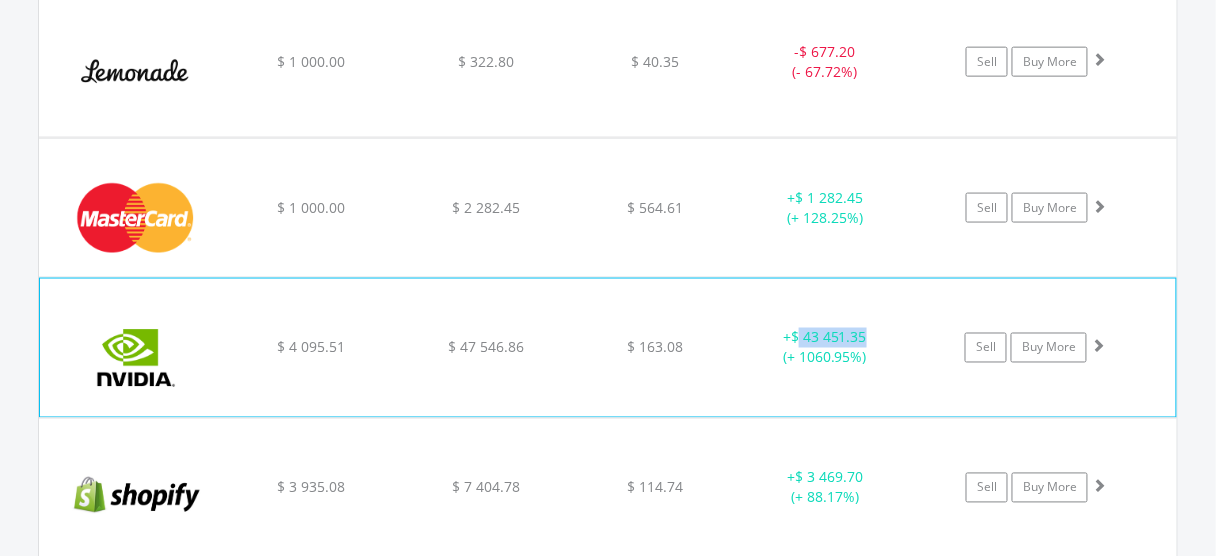 copy on "43 451.35" 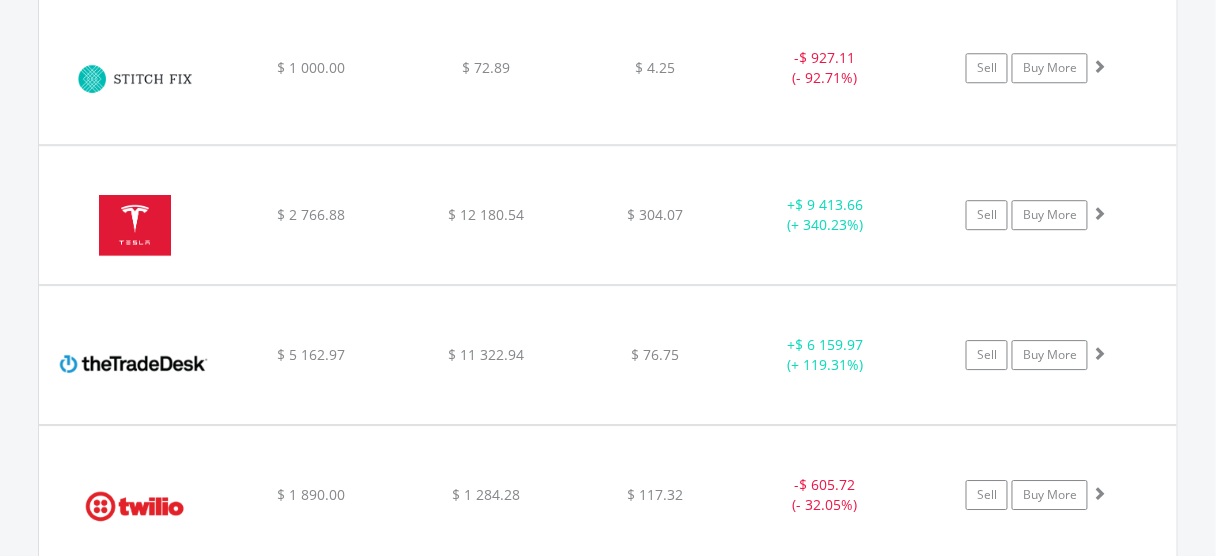 scroll, scrollTop: 3241, scrollLeft: 0, axis: vertical 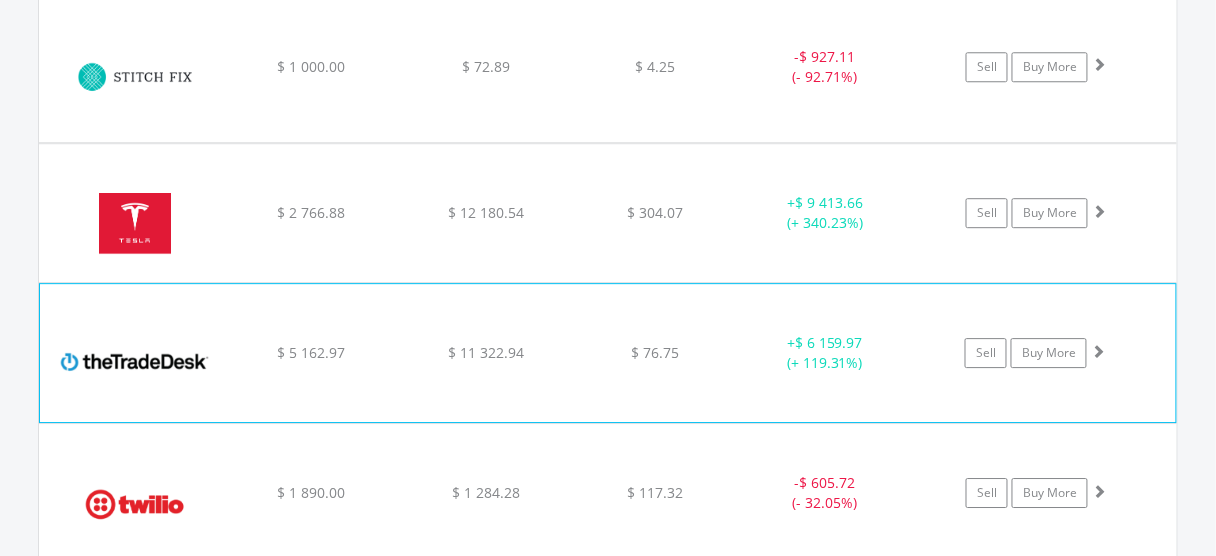 click at bounding box center [1098, 351] 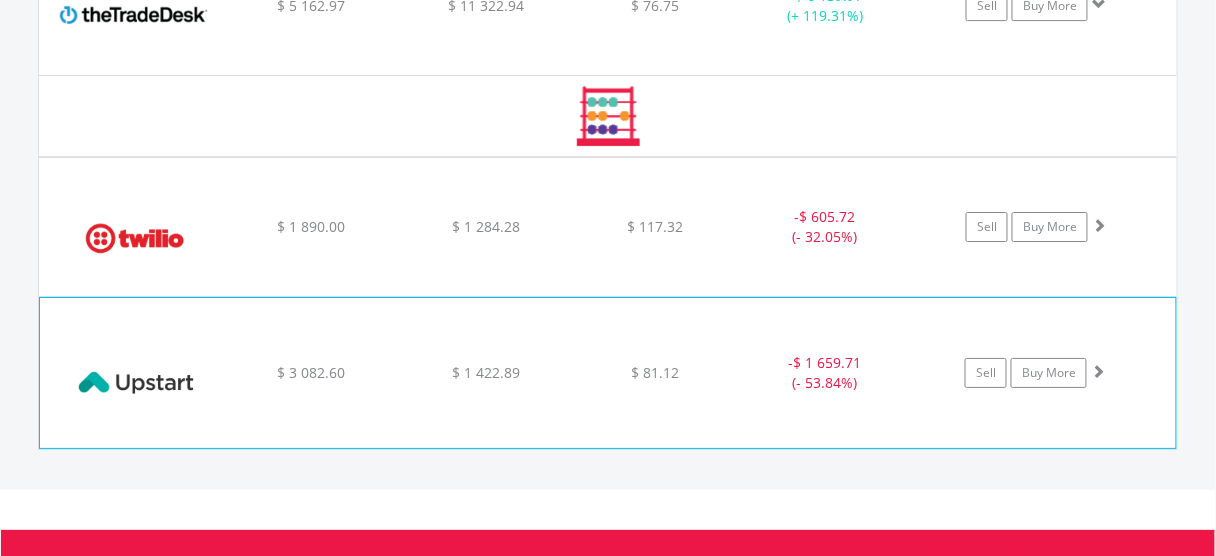 scroll, scrollTop: 3641, scrollLeft: 0, axis: vertical 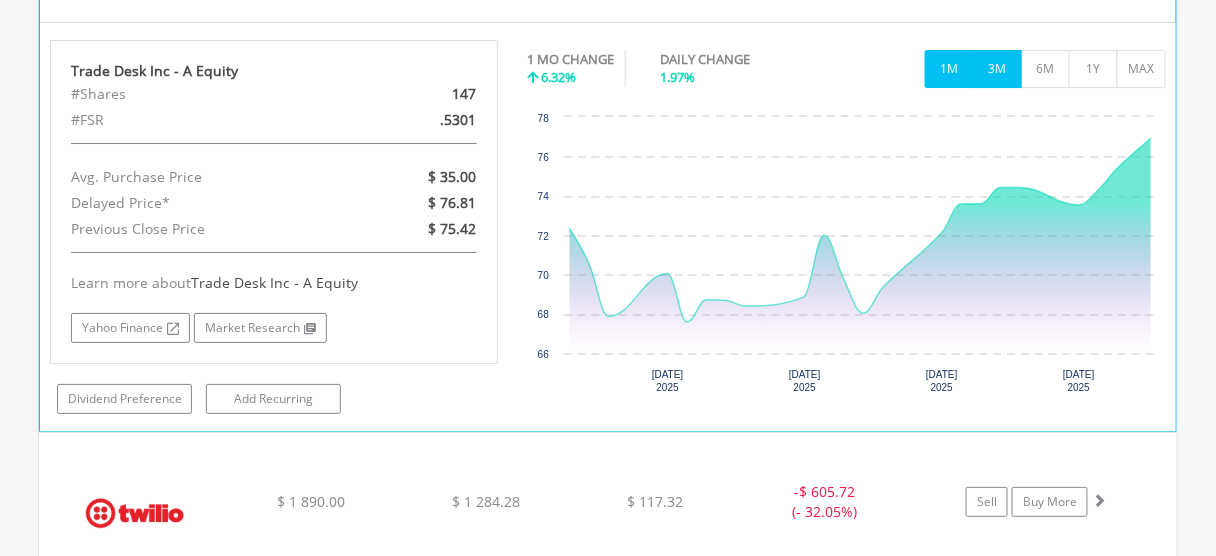 click on "3M" at bounding box center [997, 69] 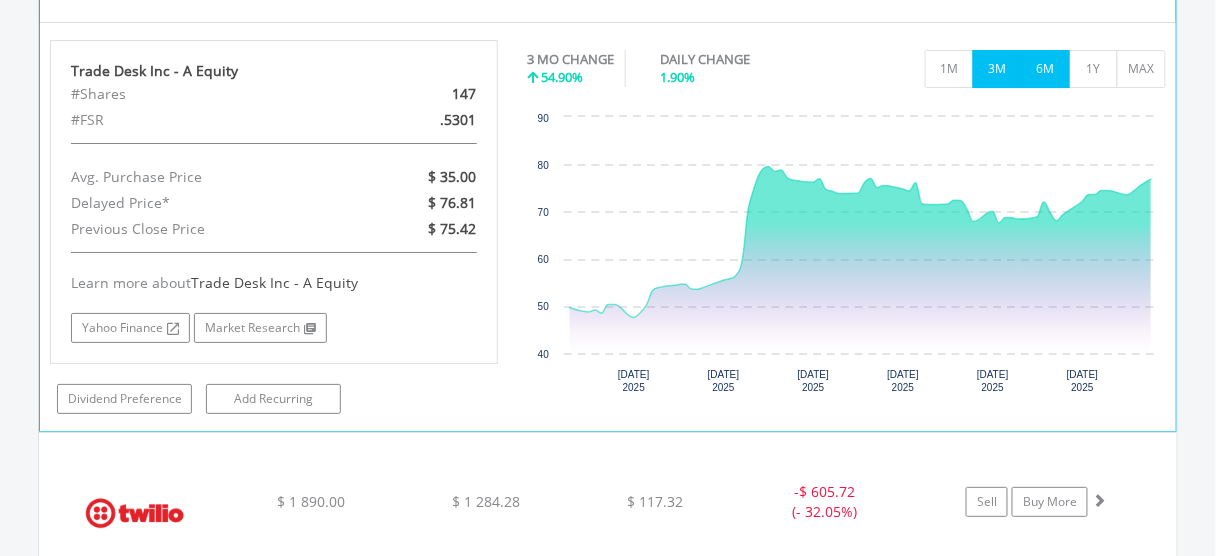 click on "6M" at bounding box center [1045, 69] 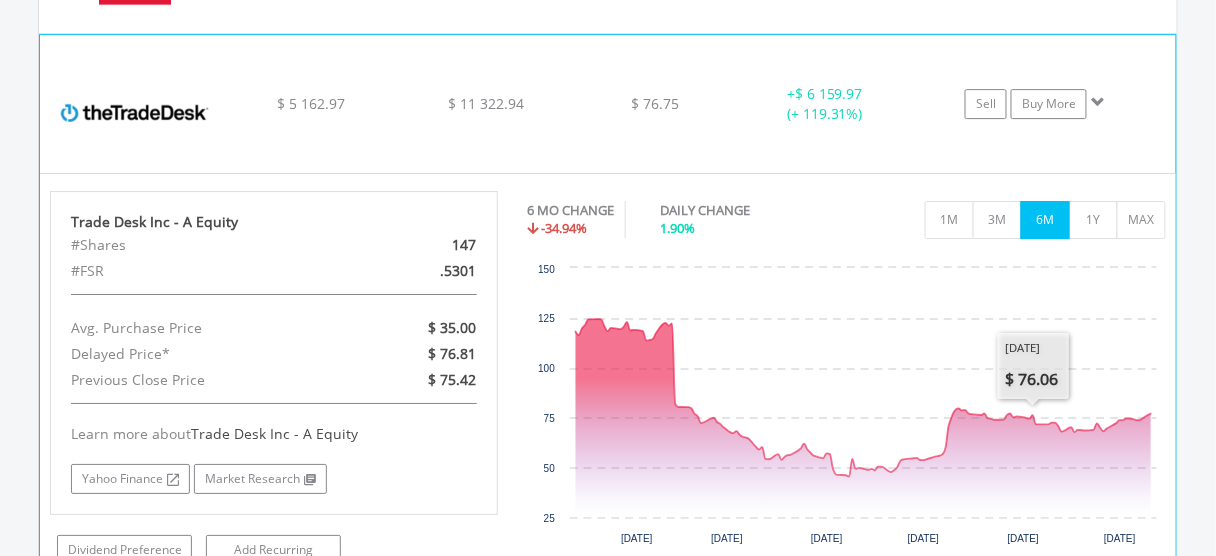 scroll, scrollTop: 3481, scrollLeft: 0, axis: vertical 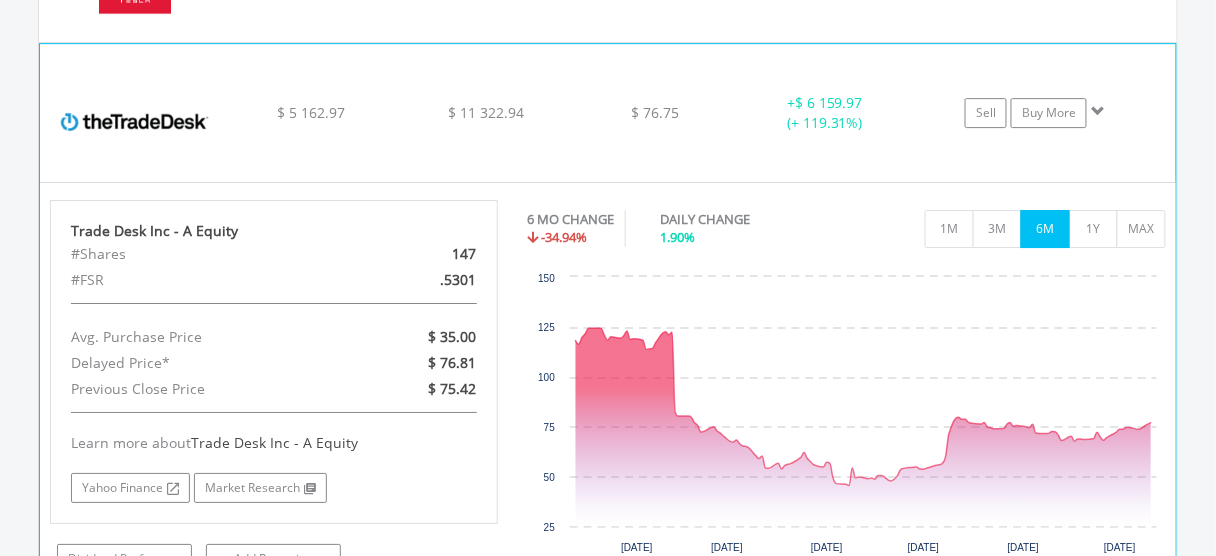 click at bounding box center (1098, 111) 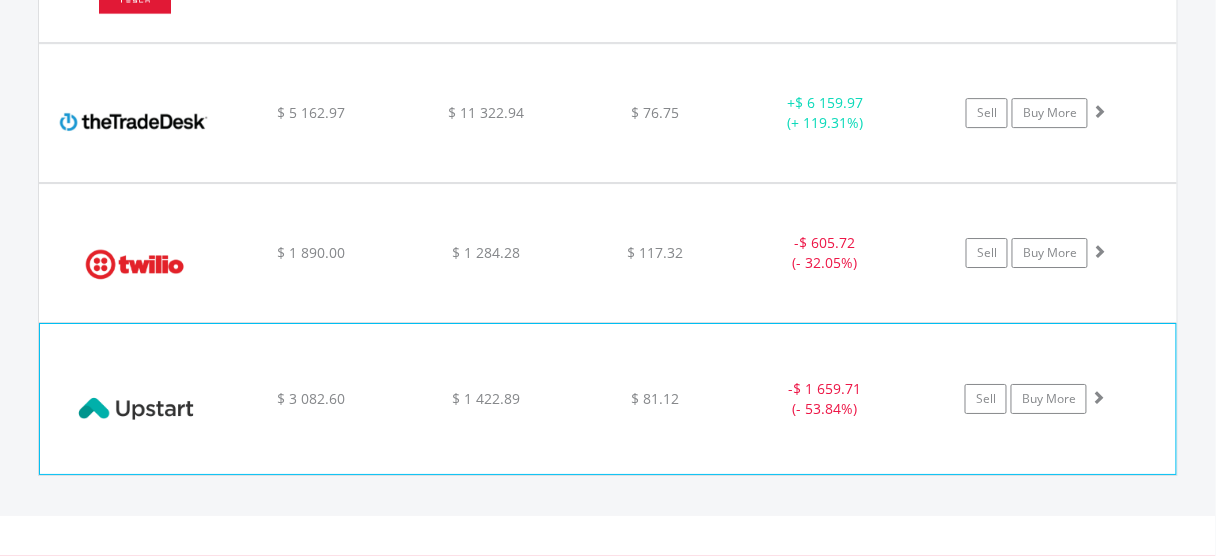 click at bounding box center (1098, 397) 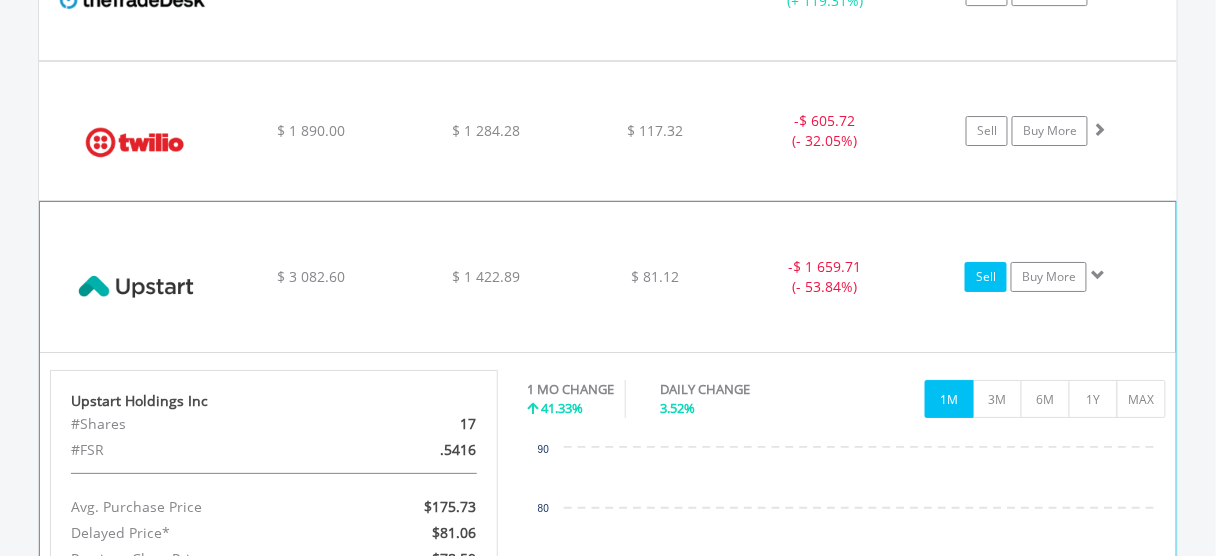 scroll, scrollTop: 3801, scrollLeft: 0, axis: vertical 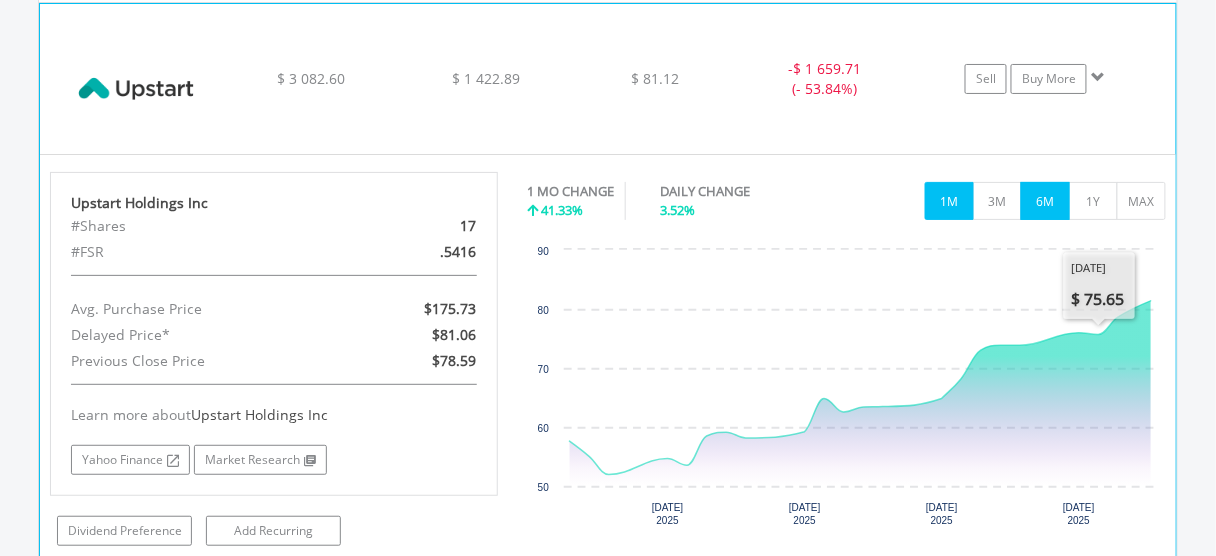 click on "6M" at bounding box center [1045, 201] 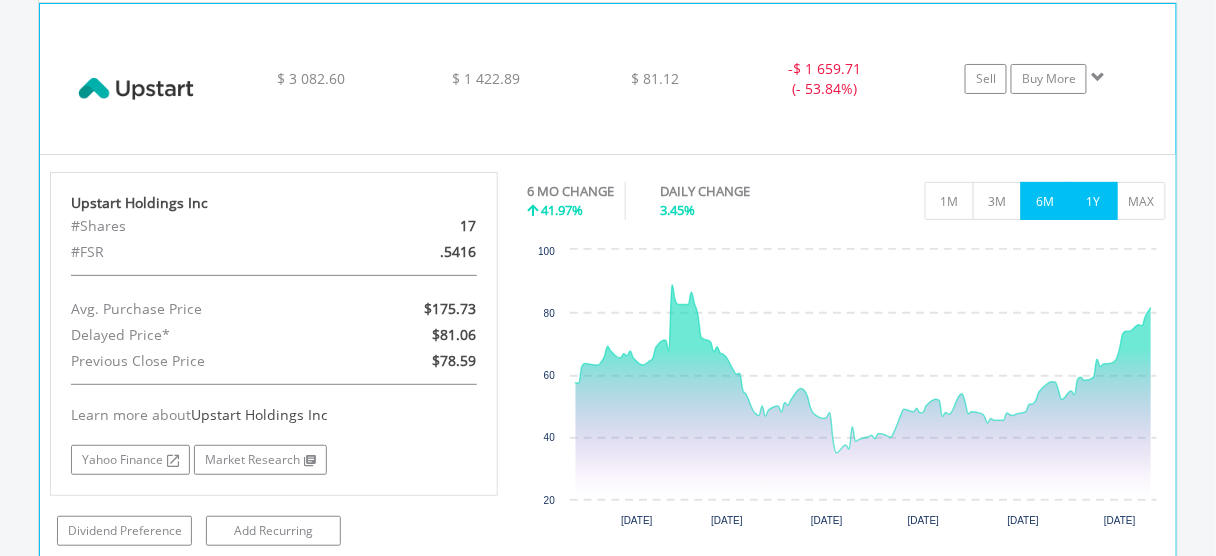 click on "1Y" at bounding box center [1093, 201] 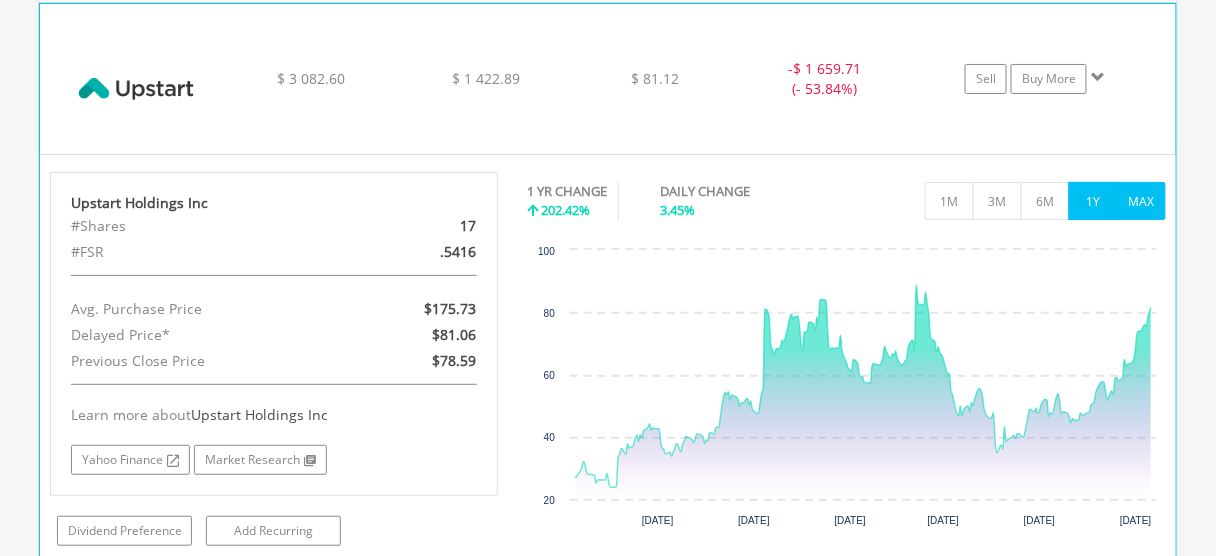 click on "MAX" at bounding box center (1141, 201) 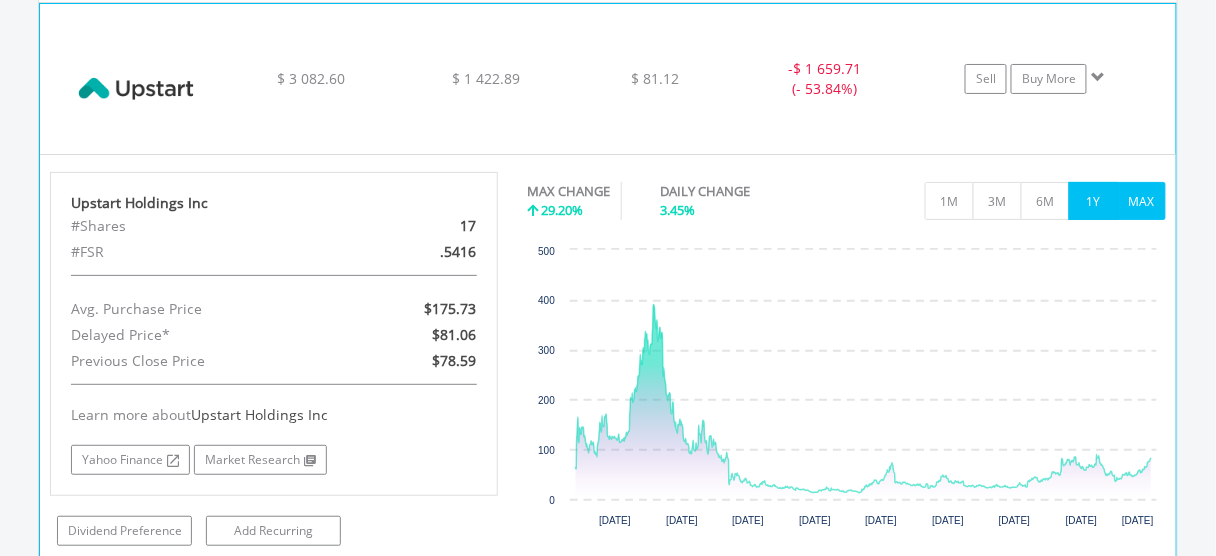 click on "1Y" at bounding box center [1093, 201] 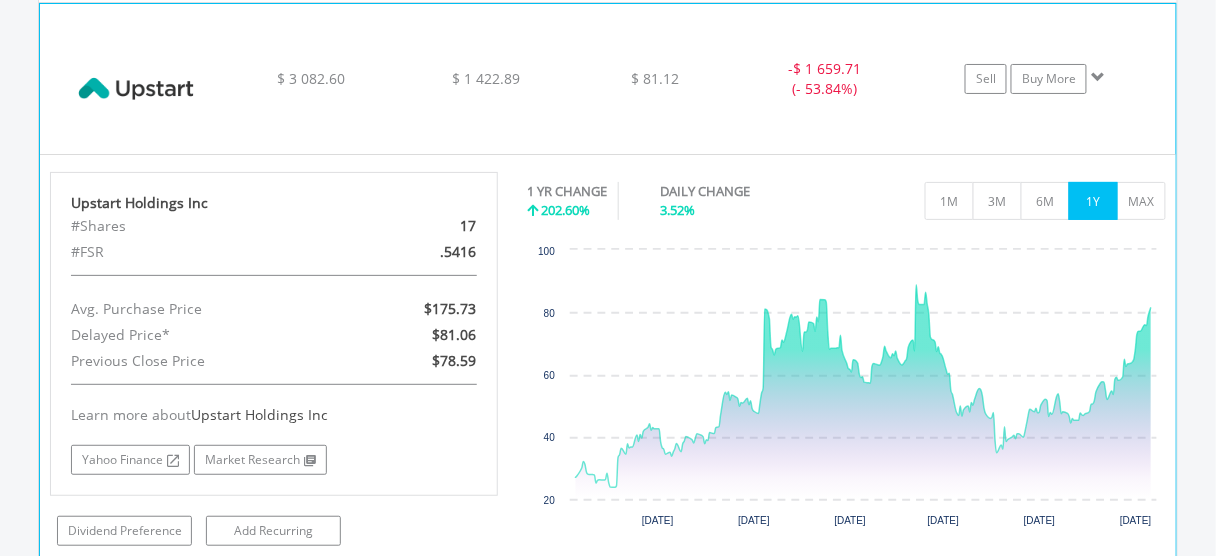 click at bounding box center [1098, 77] 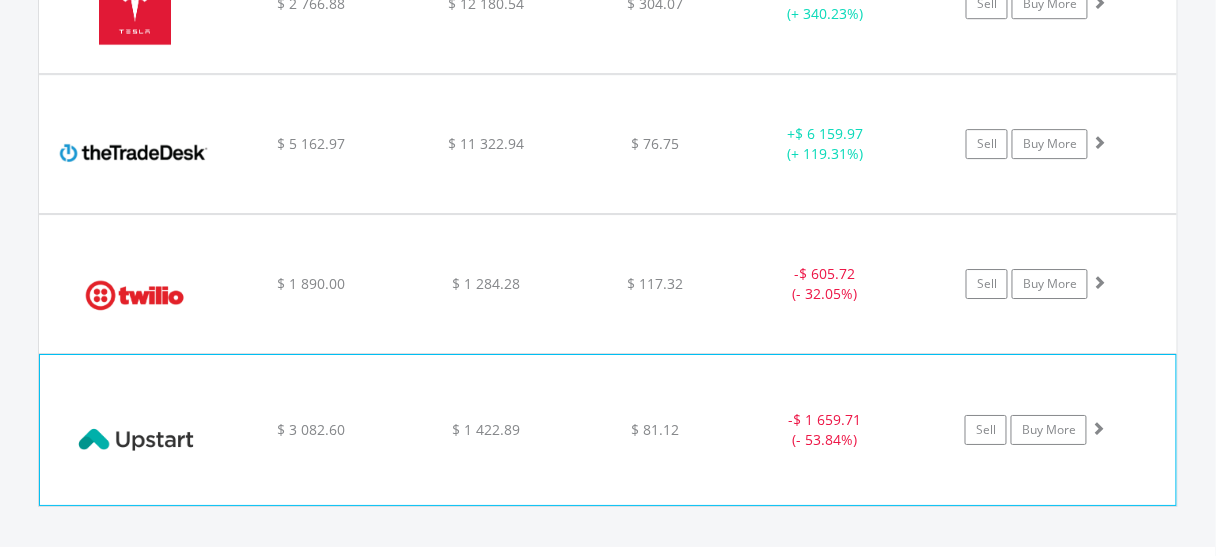 scroll, scrollTop: 3275, scrollLeft: 0, axis: vertical 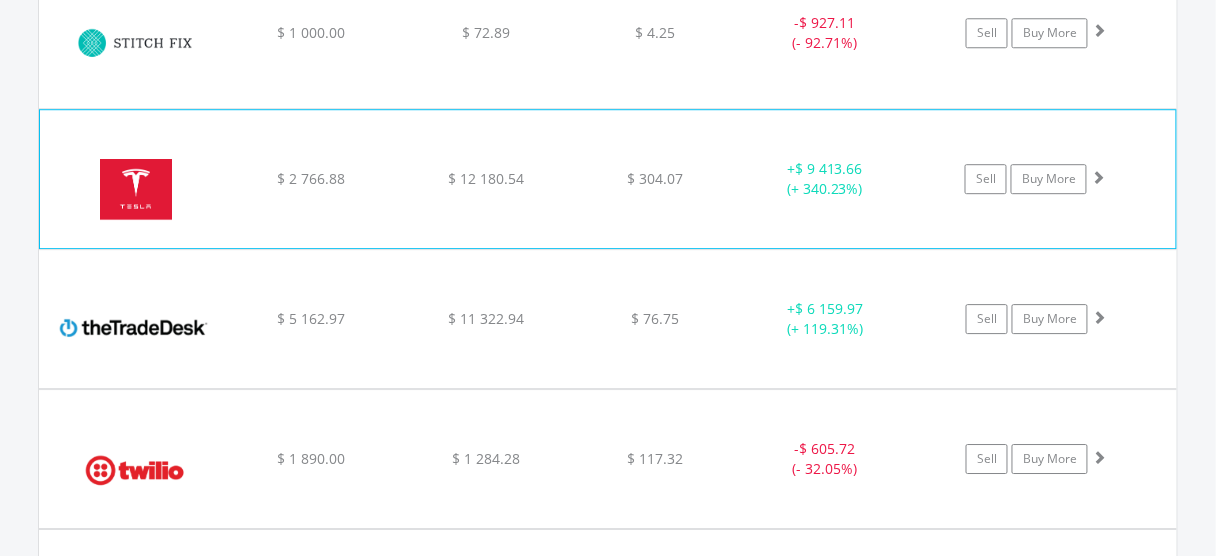 click at bounding box center (1098, 177) 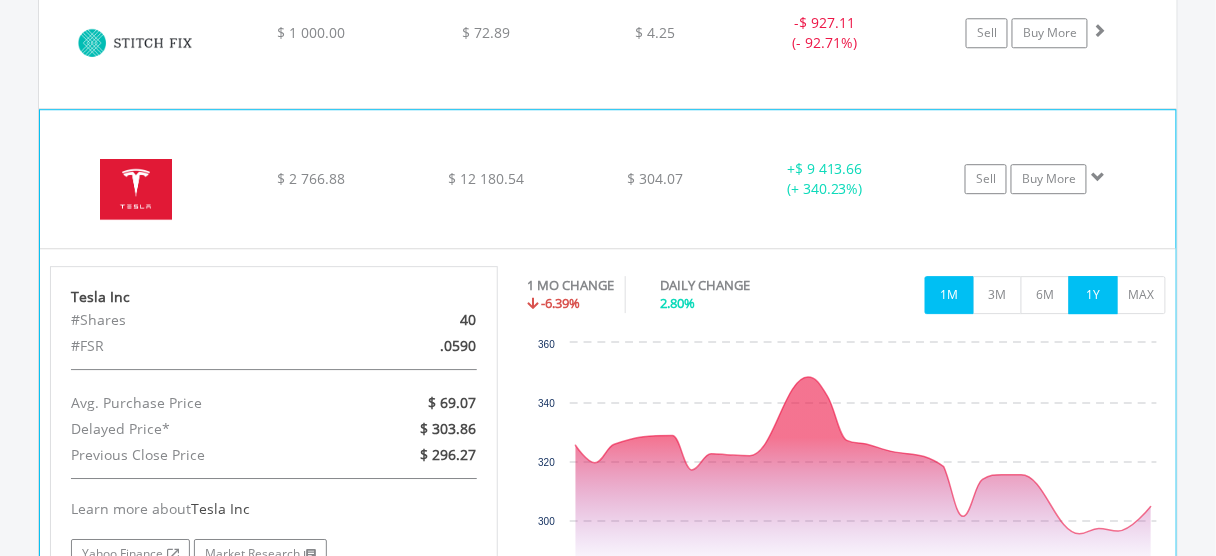 click on "1Y" at bounding box center (1093, 295) 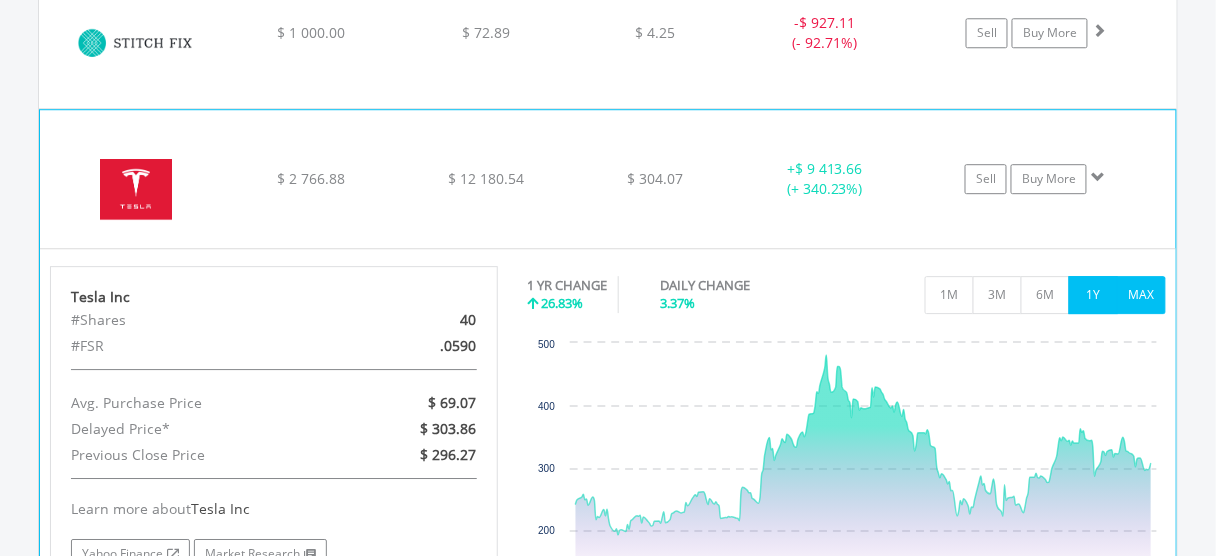 click on "MAX" at bounding box center (1141, 295) 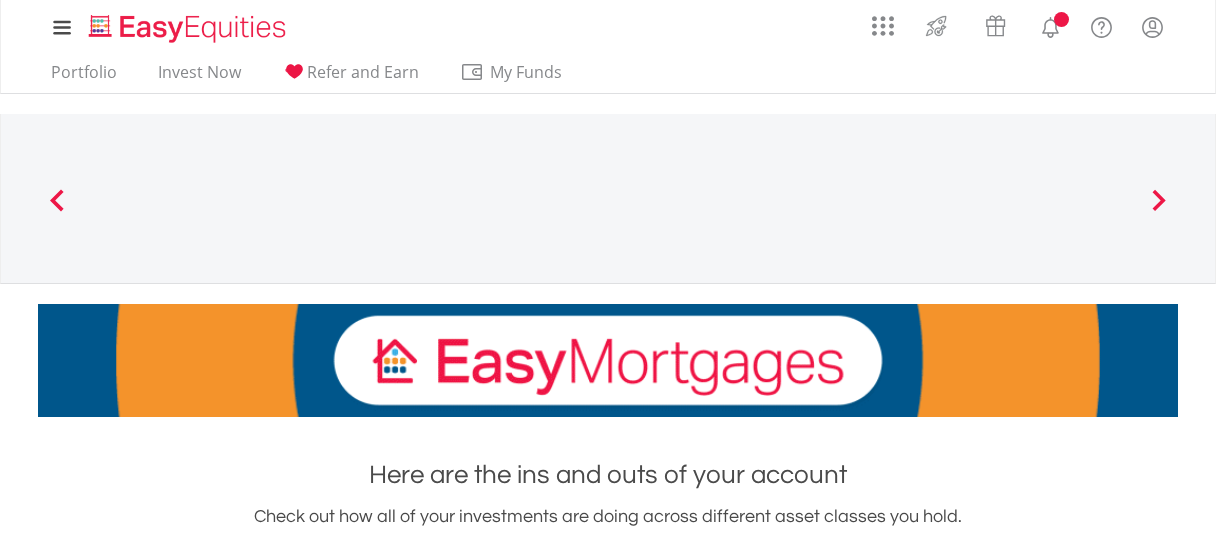 scroll, scrollTop: 0, scrollLeft: 0, axis: both 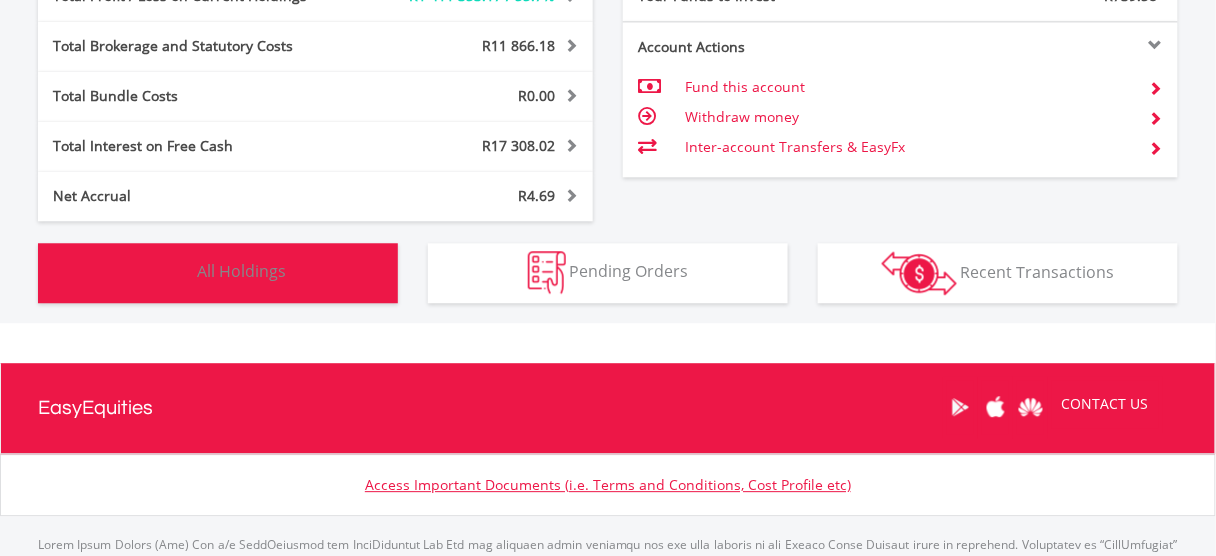 drag, startPoint x: 232, startPoint y: 284, endPoint x: 242, endPoint y: 274, distance: 14.142136 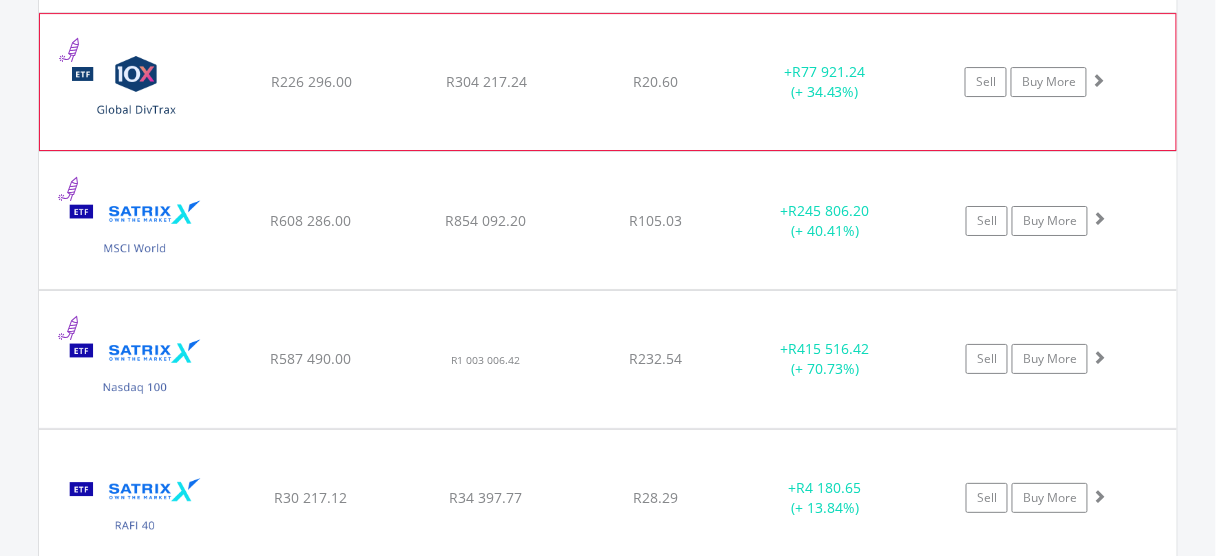 scroll, scrollTop: 1801, scrollLeft: 0, axis: vertical 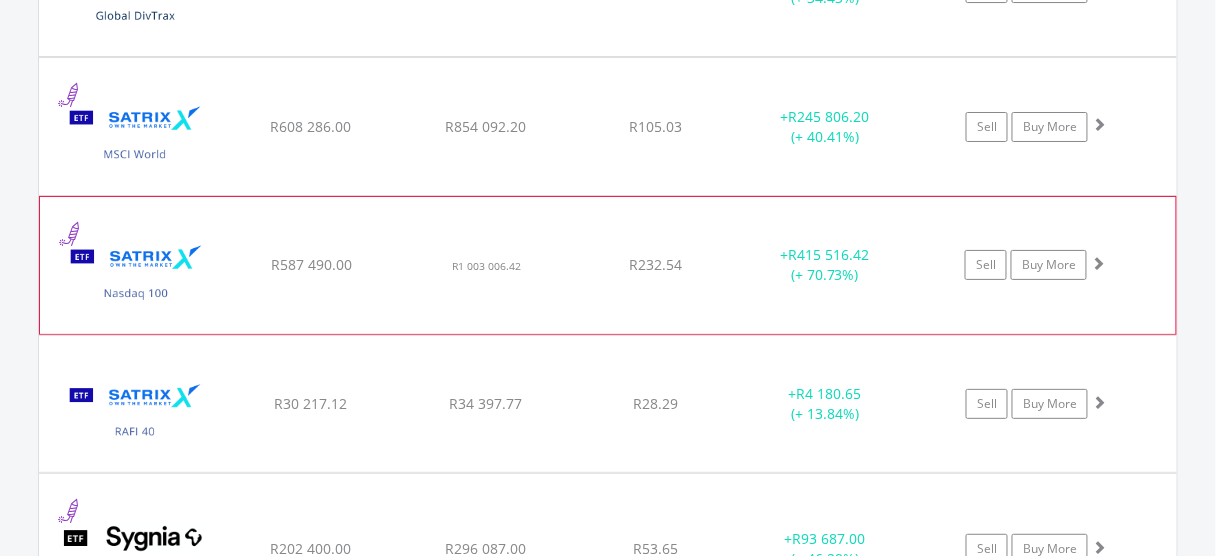 click at bounding box center (1098, 263) 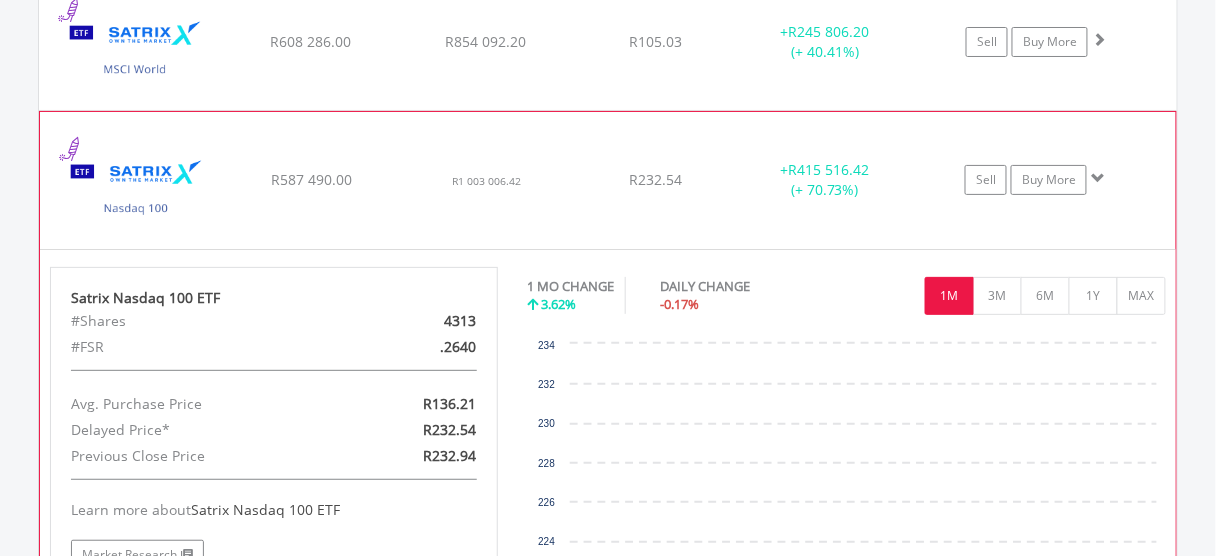 scroll, scrollTop: 2041, scrollLeft: 0, axis: vertical 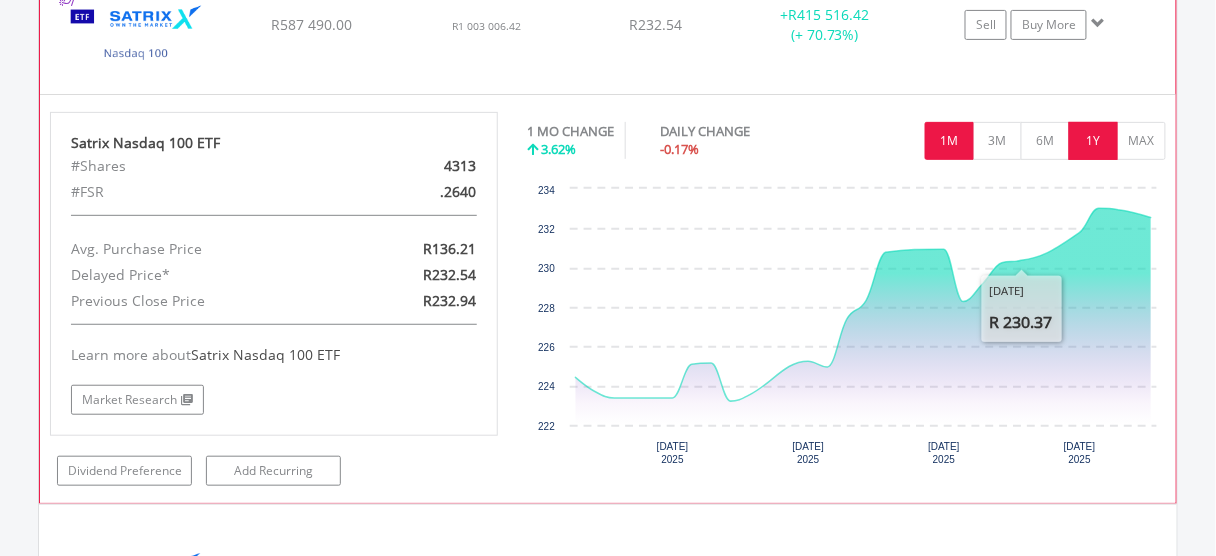 drag, startPoint x: 1091, startPoint y: 133, endPoint x: 1102, endPoint y: 139, distance: 12.529964 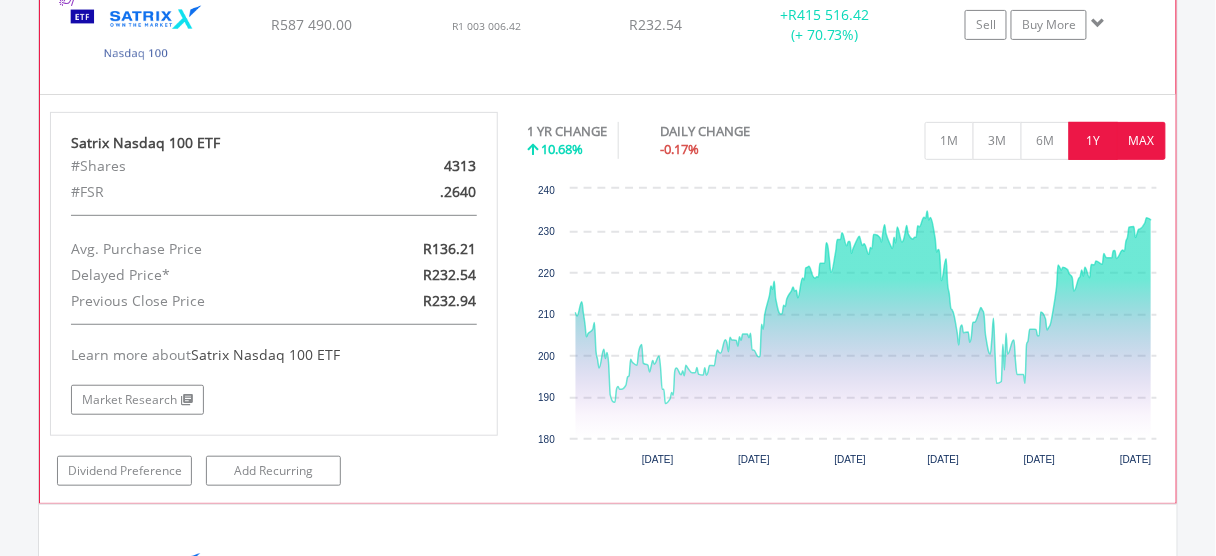 click on "MAX" at bounding box center (1141, 141) 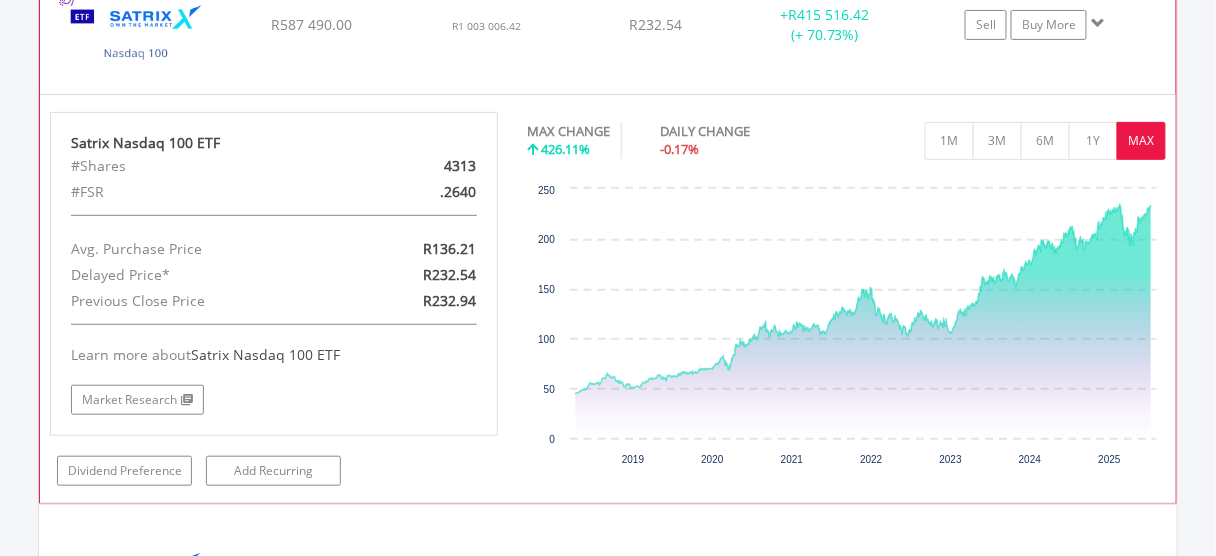 click at bounding box center (1098, 23) 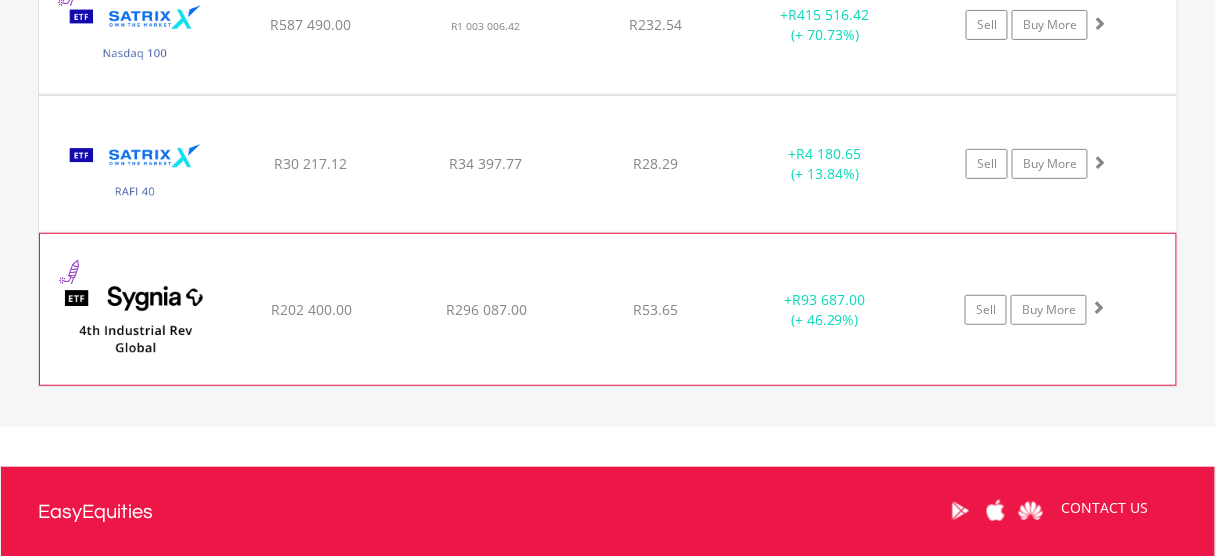 click at bounding box center [1098, 307] 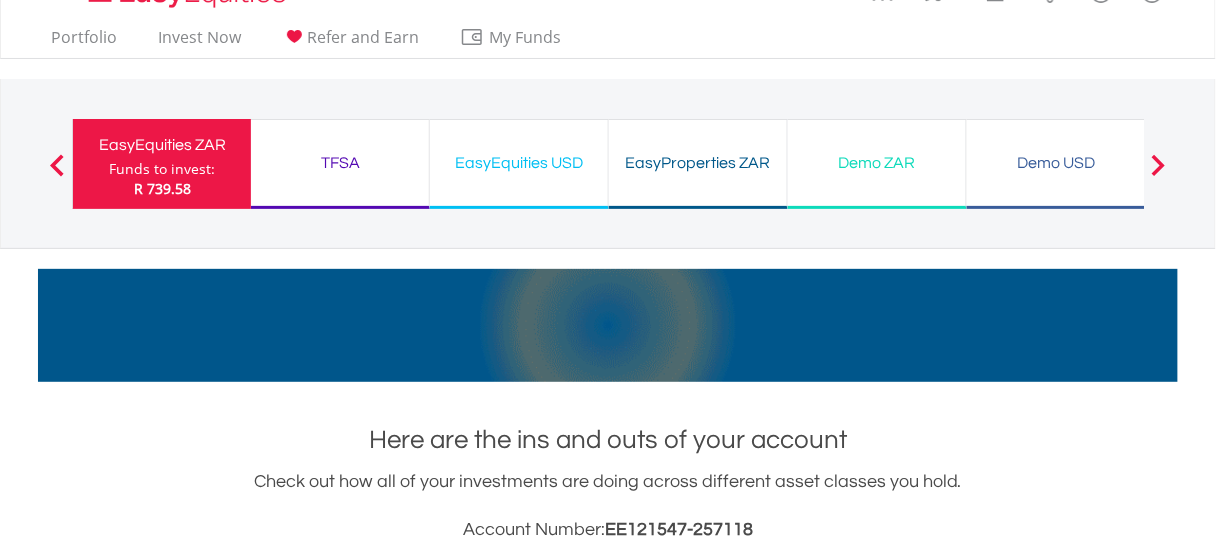 scroll, scrollTop: 0, scrollLeft: 0, axis: both 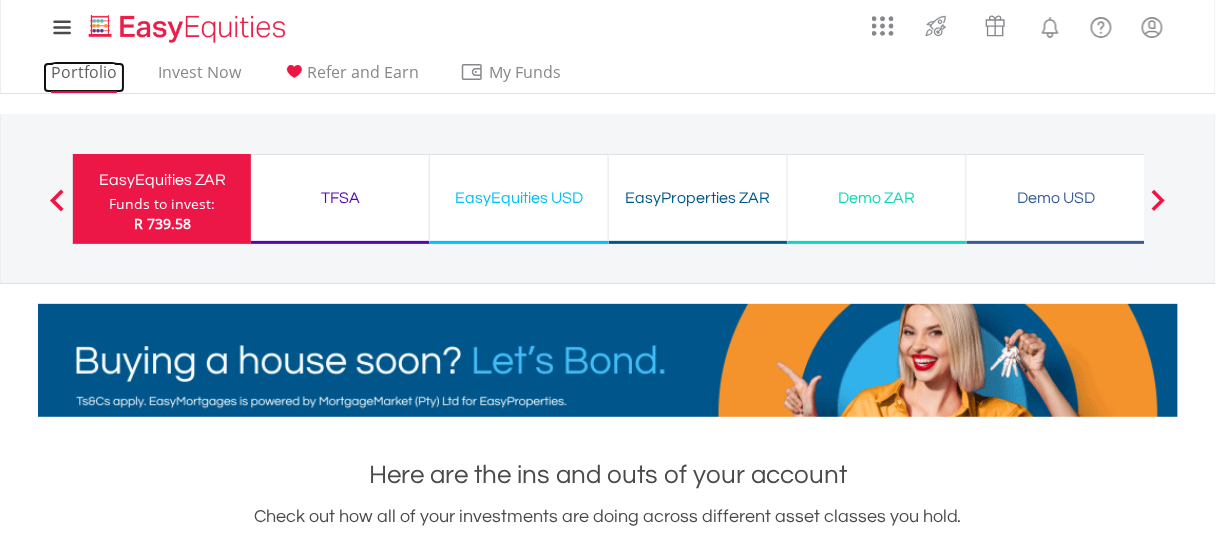 click on "Portfolio" at bounding box center (84, 77) 